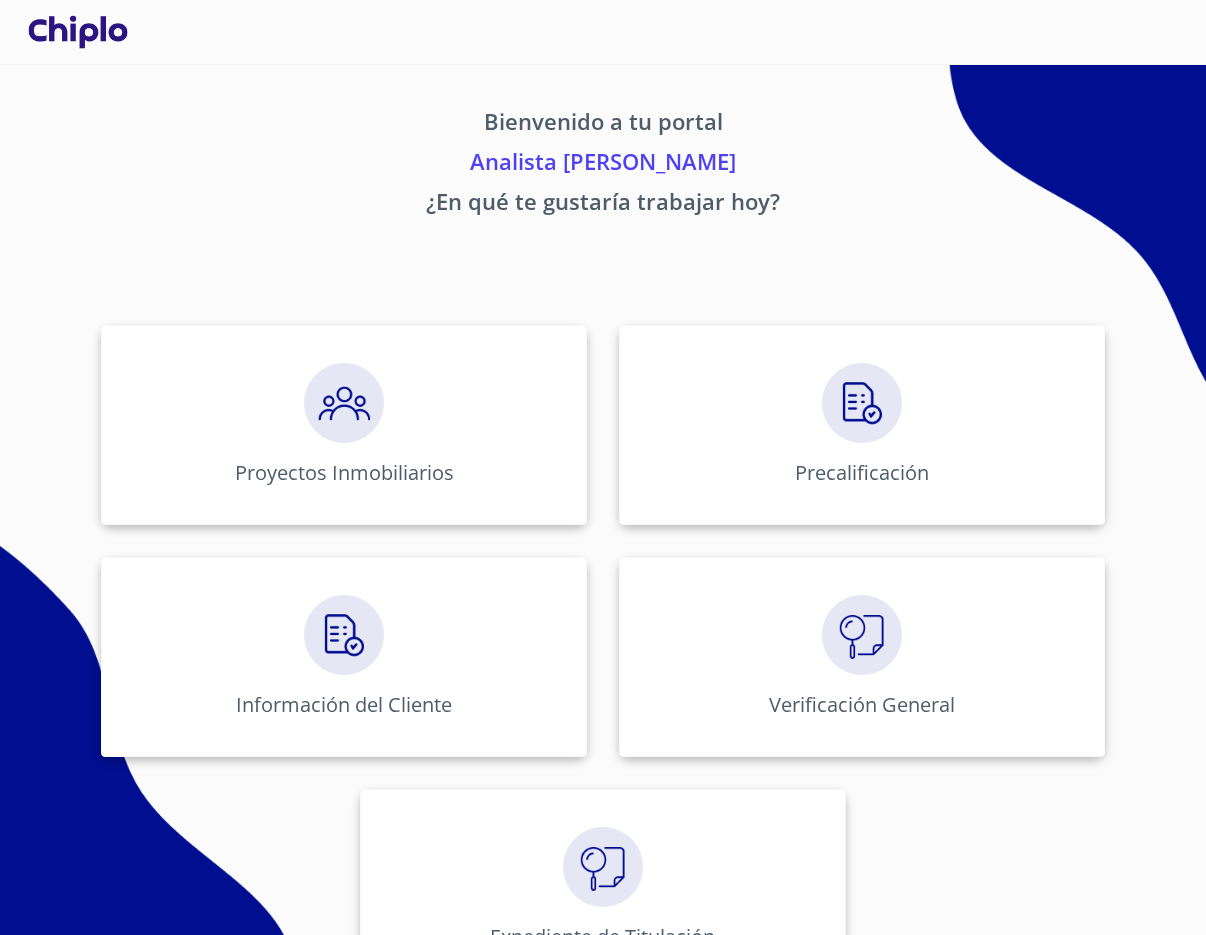 scroll, scrollTop: 0, scrollLeft: 0, axis: both 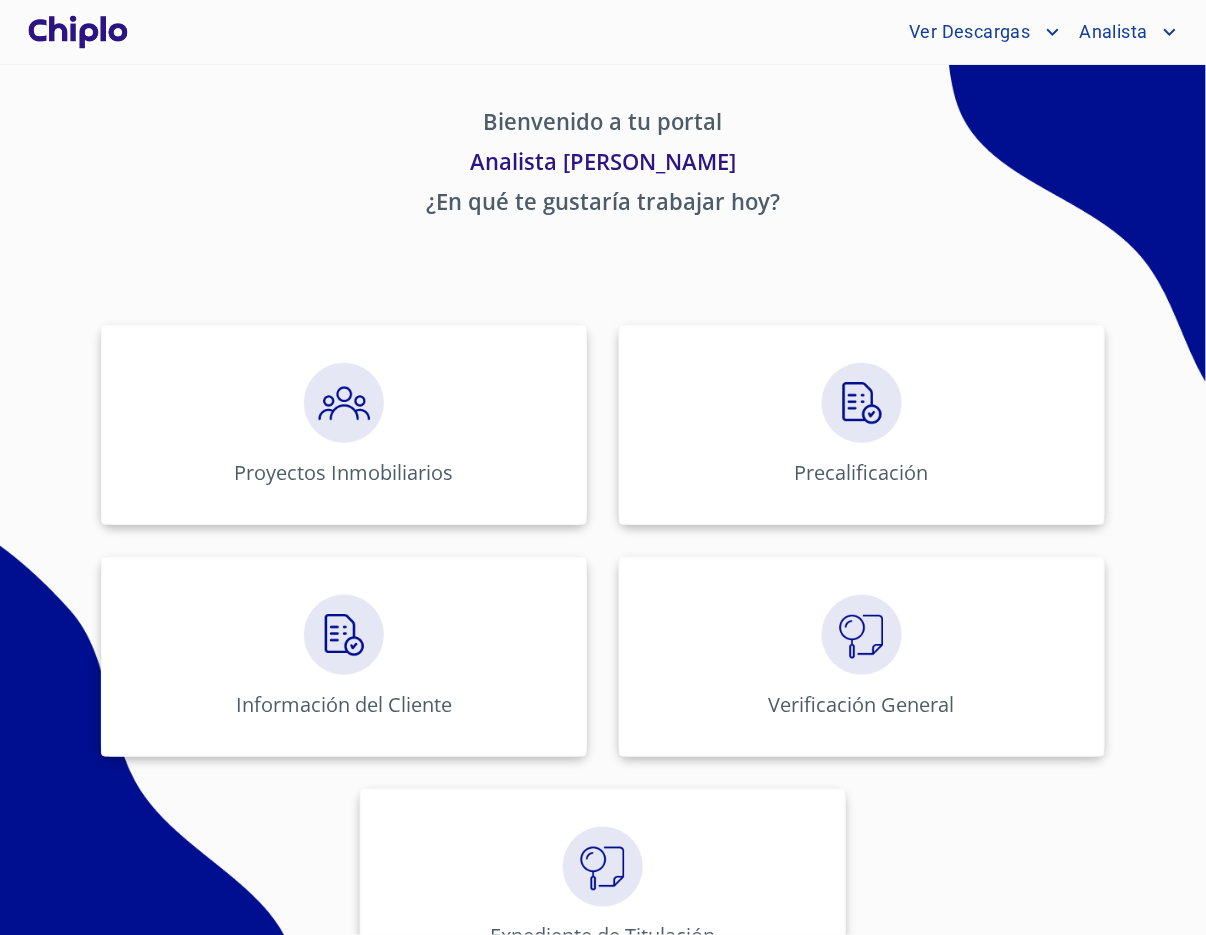 click on "¿En qué te gustaría trabajar hoy?" at bounding box center (603, 205) 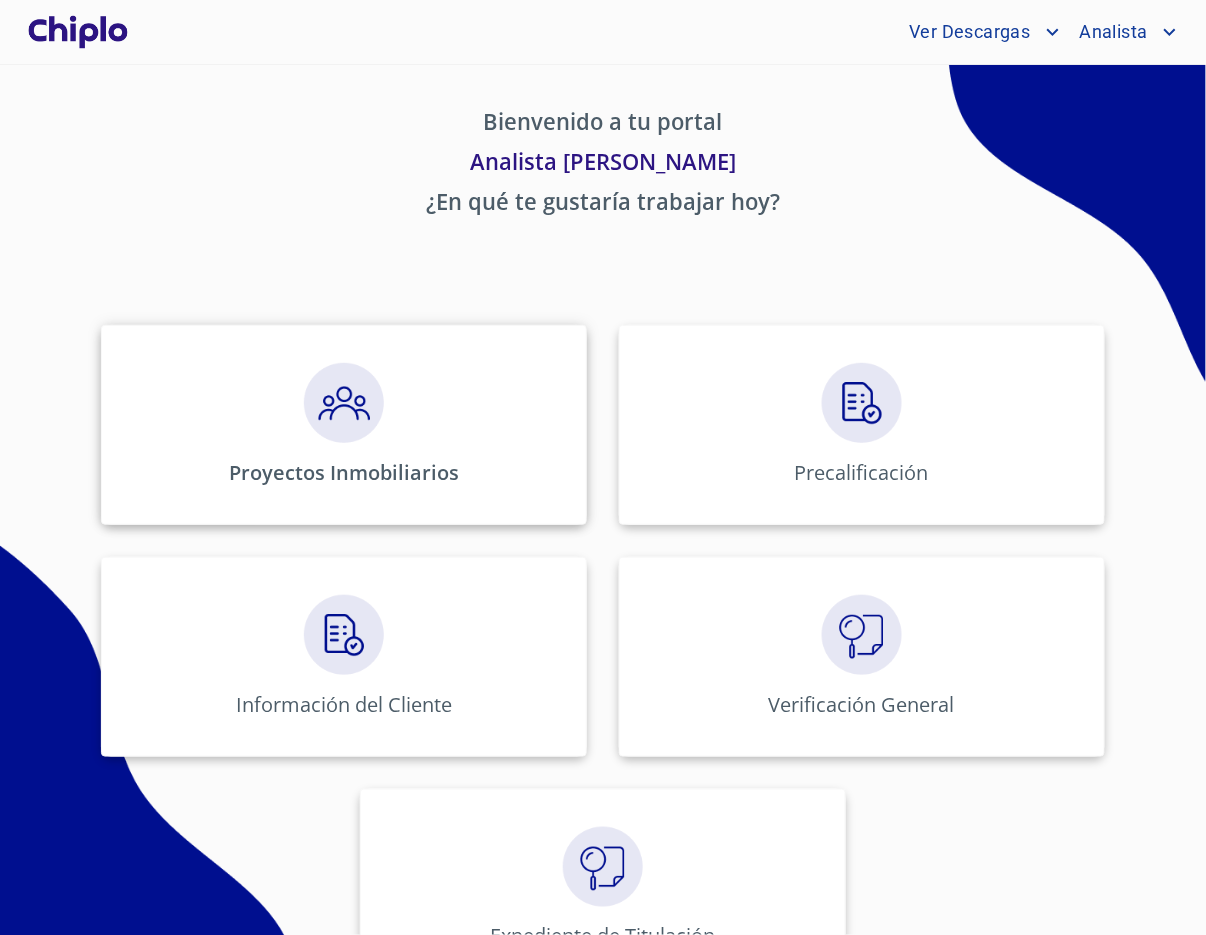click at bounding box center (344, 403) 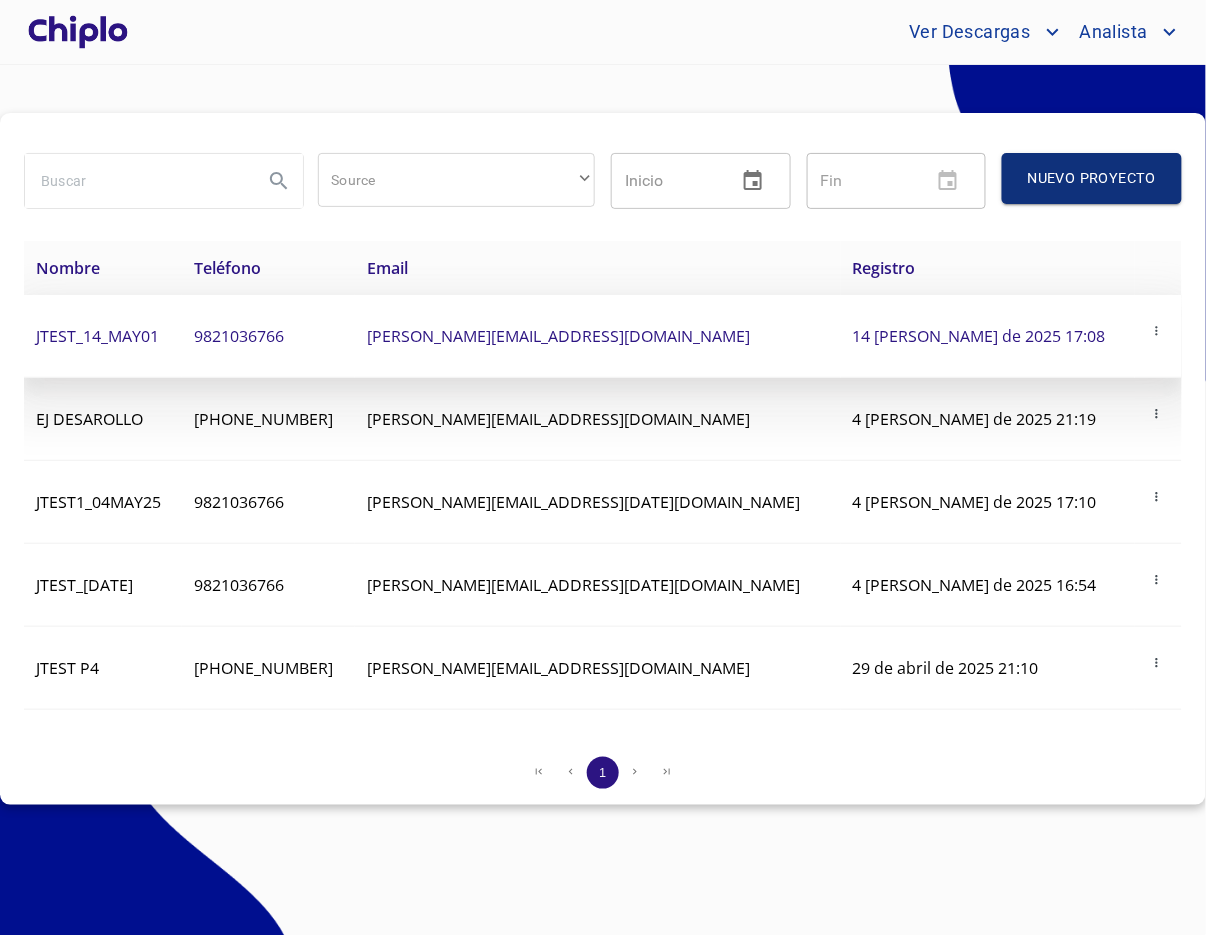 click on "9821036766" at bounding box center (268, 336) 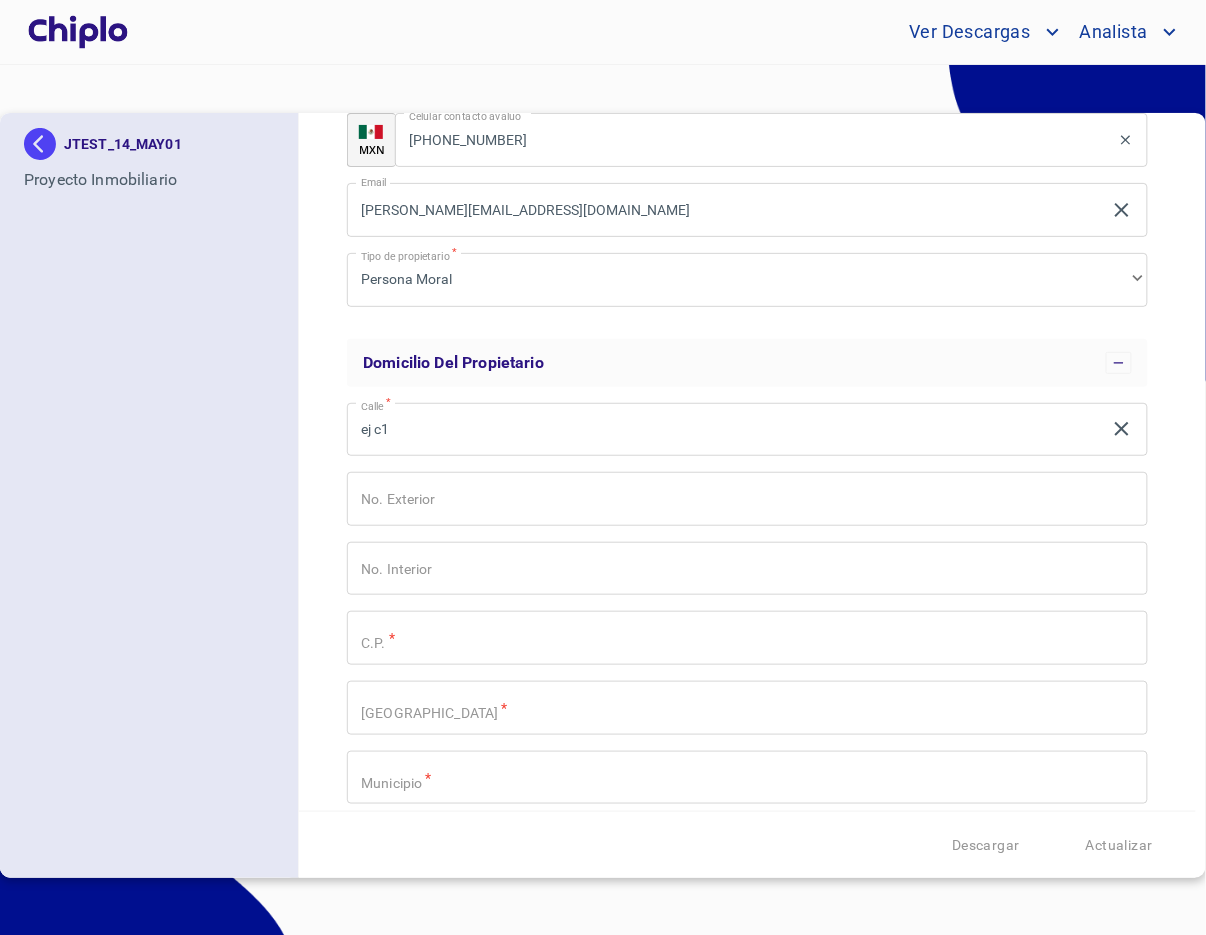 scroll, scrollTop: 351, scrollLeft: 0, axis: vertical 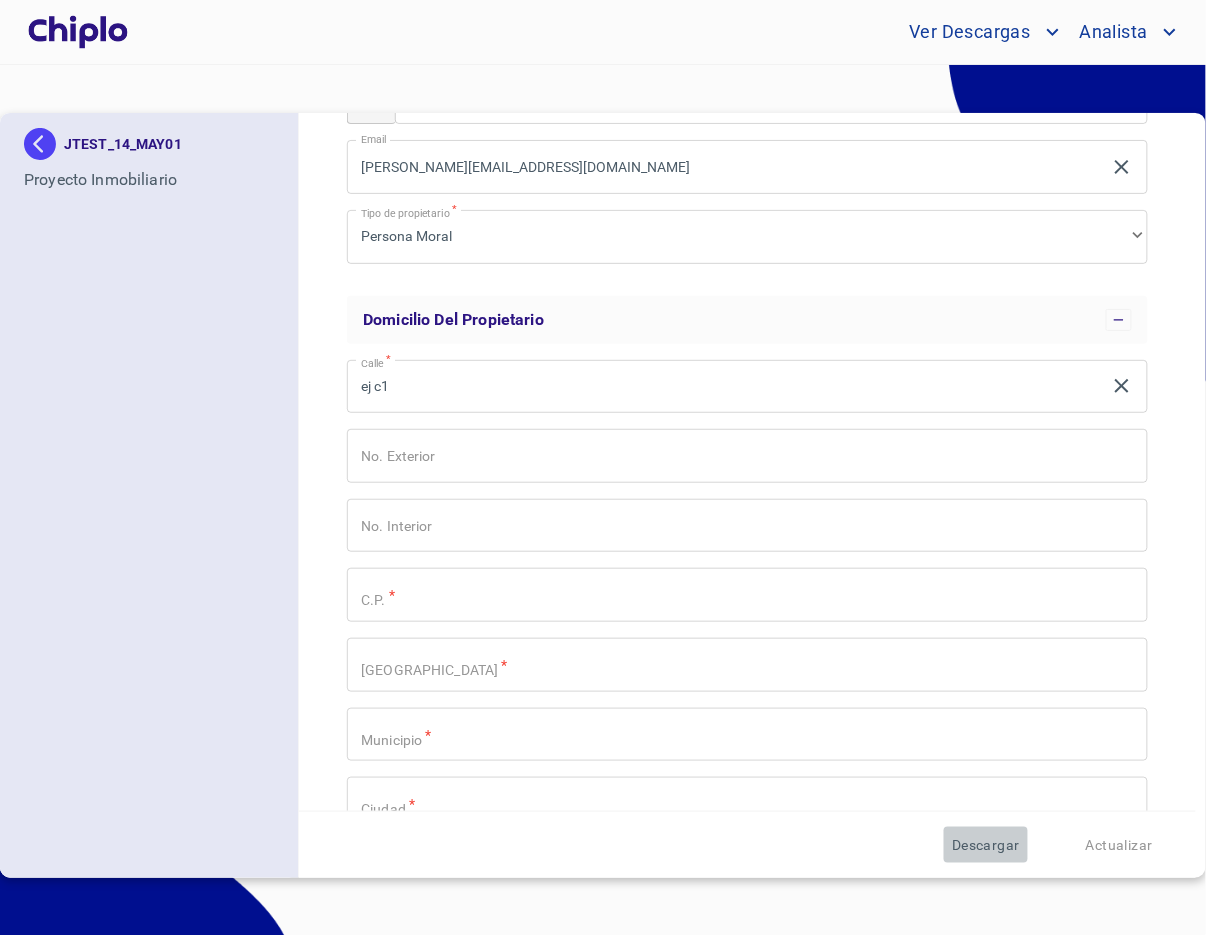 click on "Descargar" at bounding box center [986, 845] 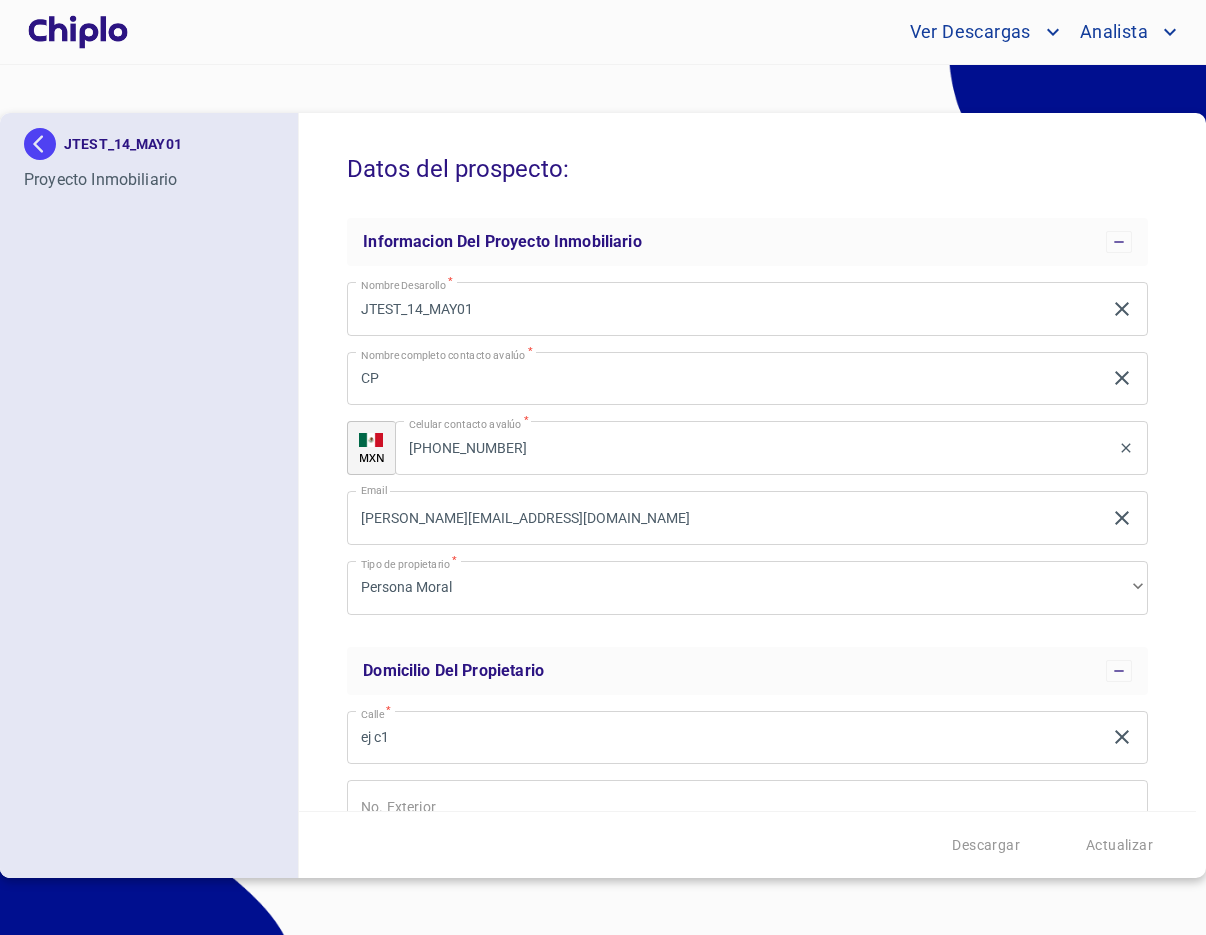 scroll, scrollTop: 0, scrollLeft: 0, axis: both 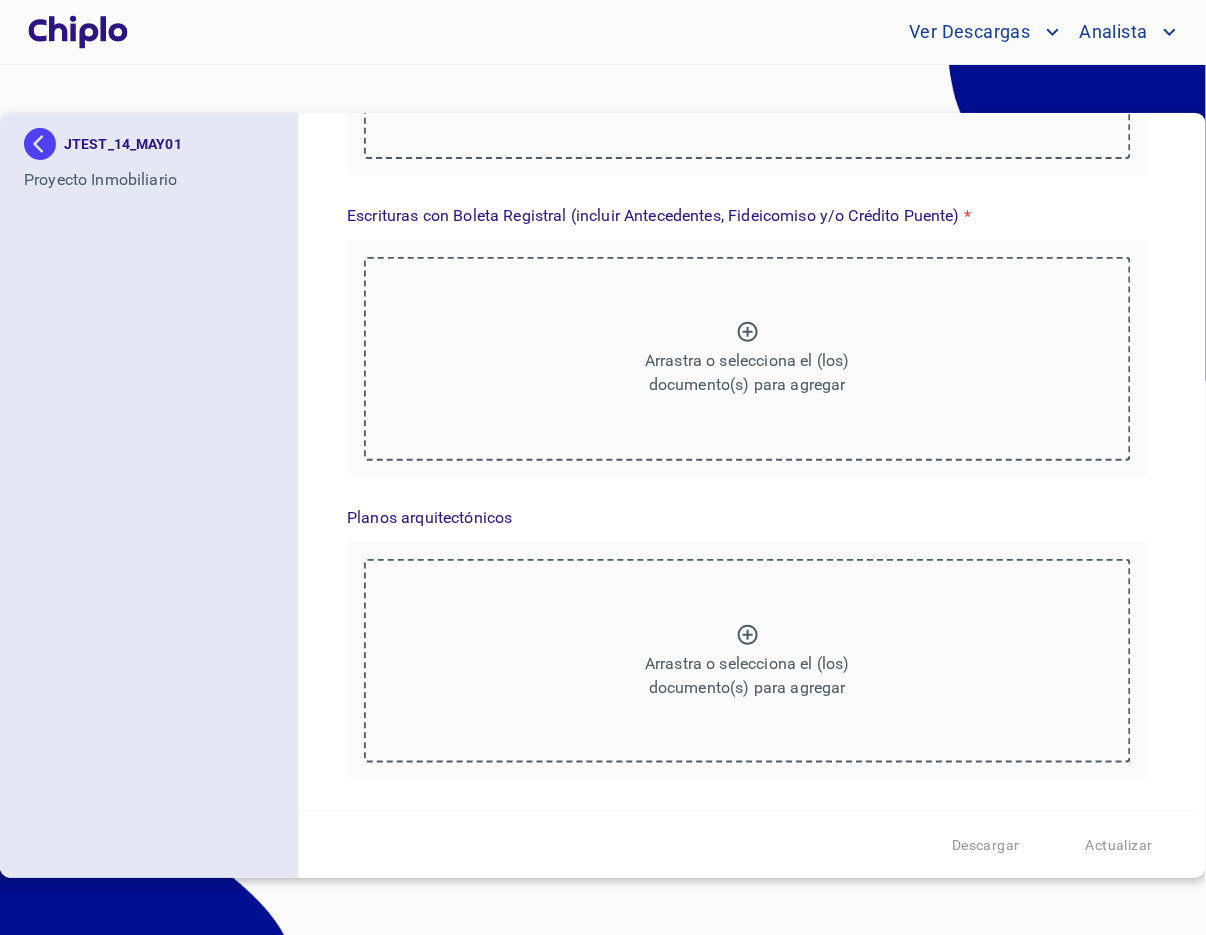 click on "Datos del prospecto:  Informacion del Proyecto Inmobiliario Nombre Desarollo   * JTEST_14_MAY01 ​ Nombre completo contacto avalúo   * CP ​ MXN Celular contacto avalúo   * (98)21036766 ​ Email julio+jtest_14_may01@docupass.co ​ Tipo de propietario   * Persona Moral ​ Domicilio del Propietario Calle   * ej c1 ​ No. Exterior ​ No. Interior ​ C.P.   * ​ Colonia   * ​ Municipio   * ​ Ciudad   * ​ Estado   * ​ ​ Dirección Propiedad por Escriturar Calle   * ​ No. Exterior   * ​ C.P.   * ​ Colonia   * ​ Municipio   * ​ Ciudad   * ​ Estado   * ​ ​ Documentos del vendedor y la propiedad Tipo de Vendedor   * ​ ​ Vivienda Nueva   * ​ ​ Boleta Predial * Arrastra o selecciona el (los) documento(s) para agregar Boleta Agua * Arrastra o selecciona el (los) documento(s) para agregar Escrituras con Boleta Registral (incluir Antecedentes, Fideicomiso y/o Crédito Puente) * Arrastra o selecciona el (los) documento(s) para agregar" at bounding box center [747, 462] 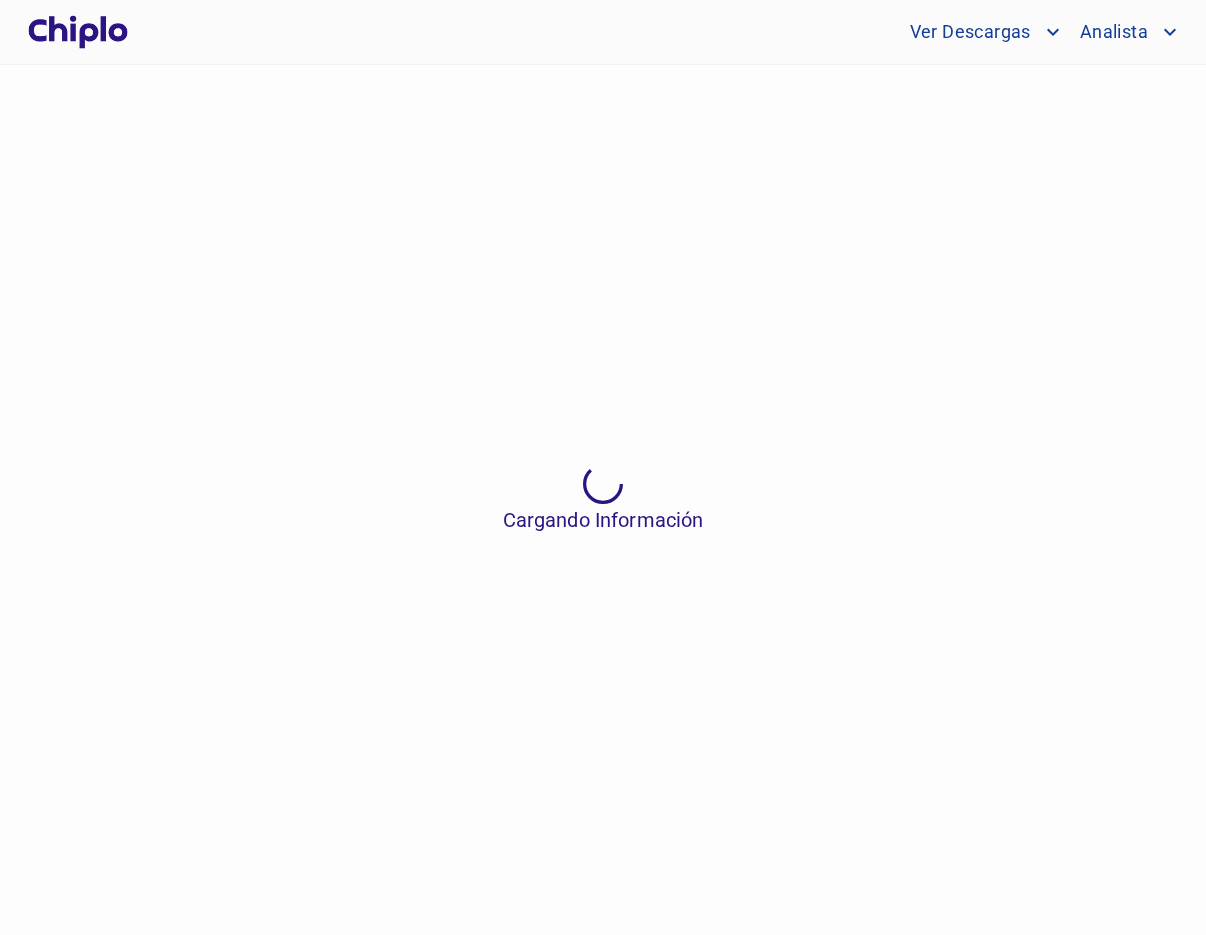 scroll, scrollTop: 0, scrollLeft: 0, axis: both 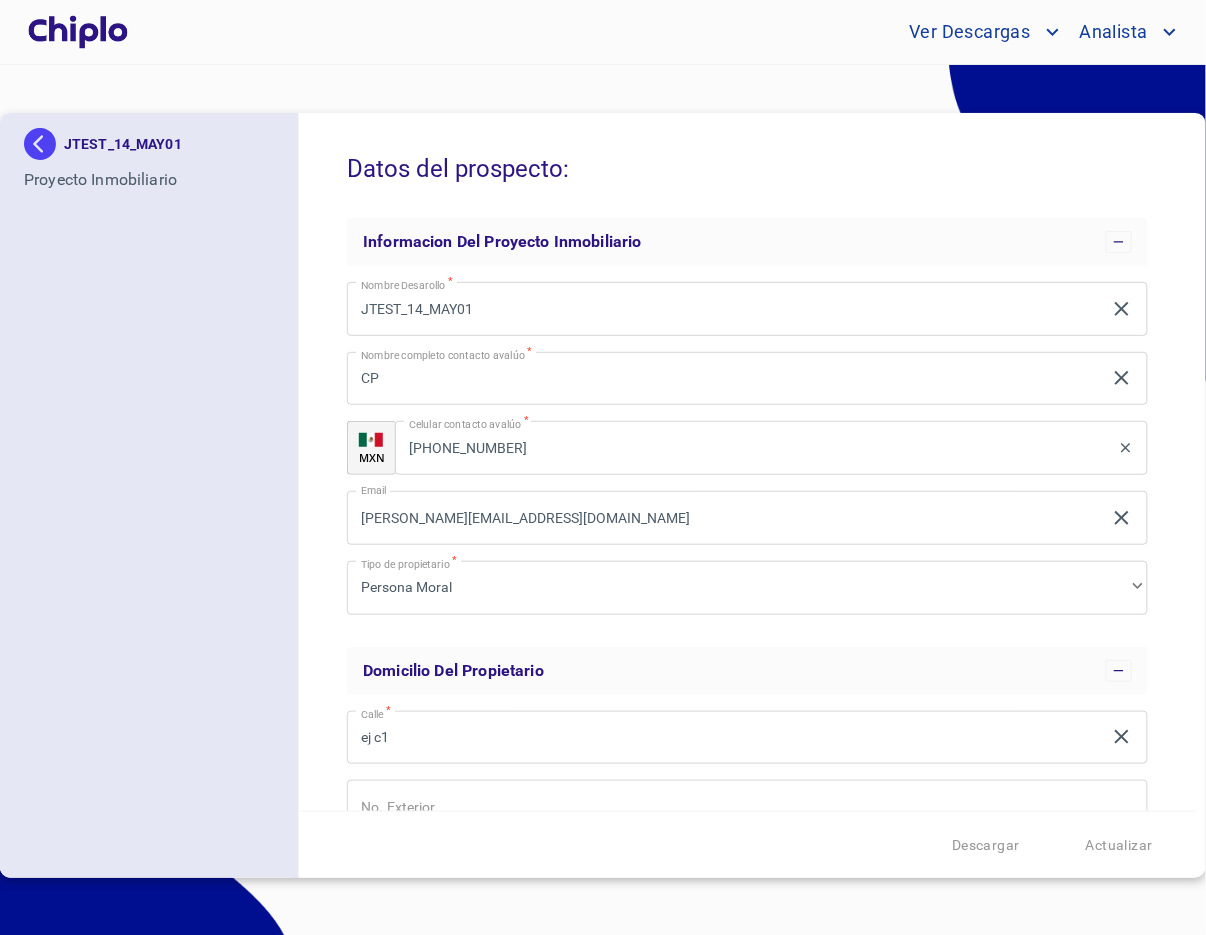 click on "JTEST_14_MAY01 Proyecto Inmobiliario Datos del prospecto:  Informacion del Proyecto Inmobiliario Nombre Desarollo   * JTEST_14_MAY01 ​ Nombre completo contacto avalúo   * CP ​ MXN Celular contacto avalúo   * (98)21036766 ​ Email julio+jtest_14_may01@docupass.co ​ Tipo de propietario   * Persona Moral ​ Domicilio del Propietario Calle   * ej c1 ​ No. Exterior ​ No. Interior ​ C.P.   * ​ Colonia   * ​ Municipio   * ​ Ciudad   * ​ Estado   * ​ ​ Dirección Propiedad por Escriturar Calle   * ​ No. Exterior   * ​ C.P.   * ​ Colonia   * ​ Municipio   * ​ Ciudad   * ​ Estado   * ​ ​ Documentos del vendedor y la propiedad Tipo de Vendedor   * ​ ​ Vivienda Nueva   * ​ ​ Boleta Predial * Arrastra o selecciona el (los) documento(s) para agregar Boleta Agua * Arrastra o selecciona el (los) documento(s) para agregar Escrituras con Boleta Registral (incluir Antecedentes, Fideicomiso y/o Crédito Puente) * documento(s) para agregar" at bounding box center [603, 500] 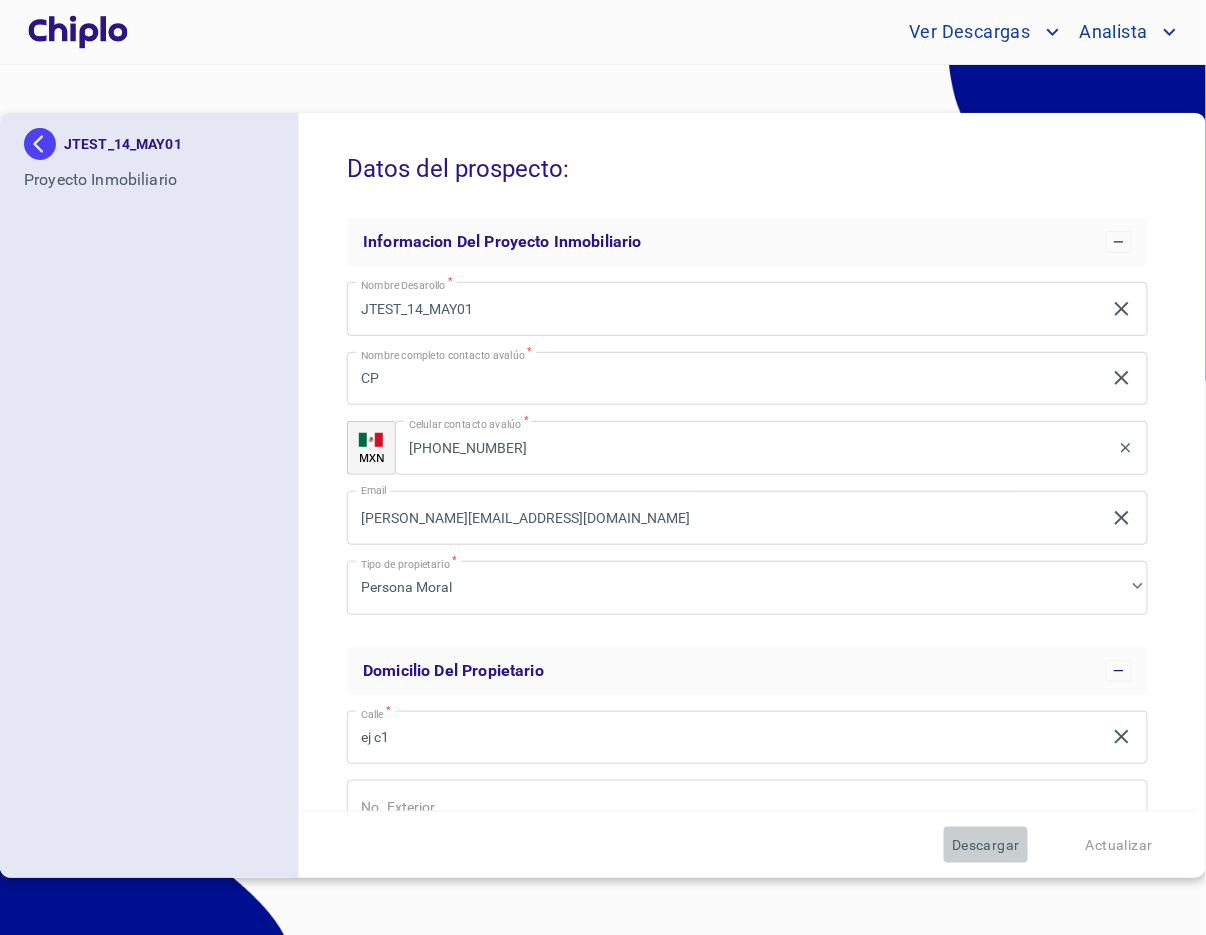 click on "Descargar" at bounding box center (986, 845) 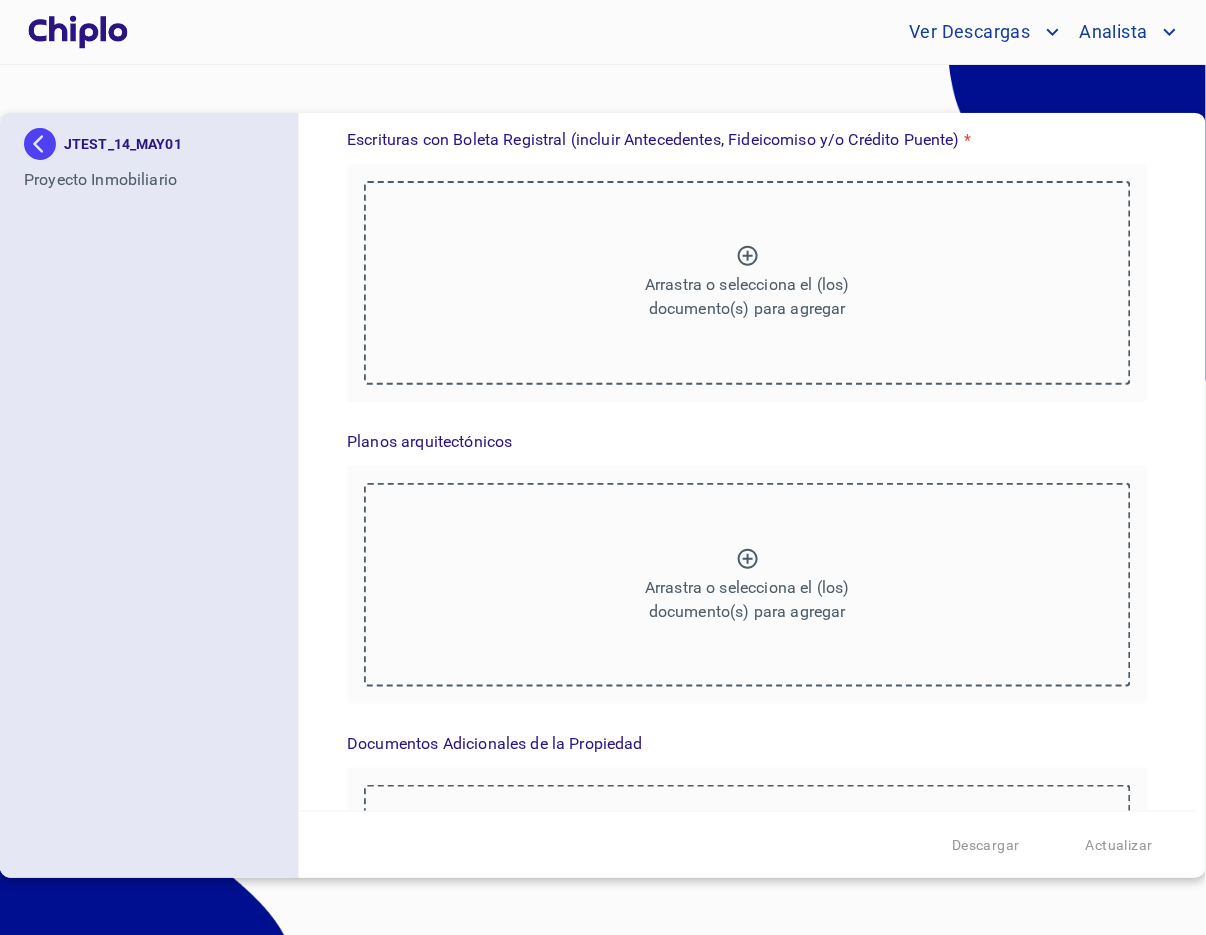 scroll, scrollTop: 2762, scrollLeft: 0, axis: vertical 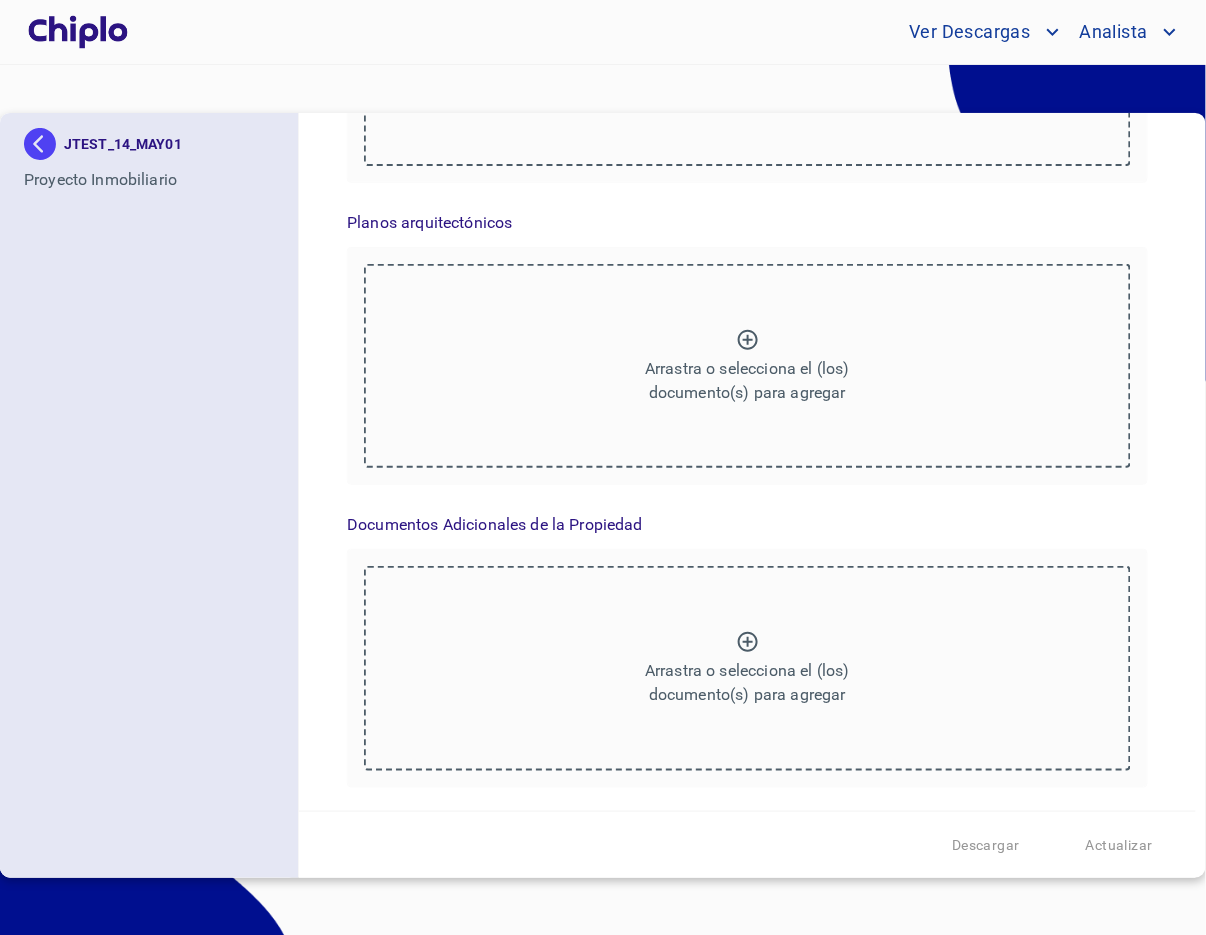 click on "Arrastra o selecciona el (los) documento(s) para agregar" at bounding box center [747, 668] 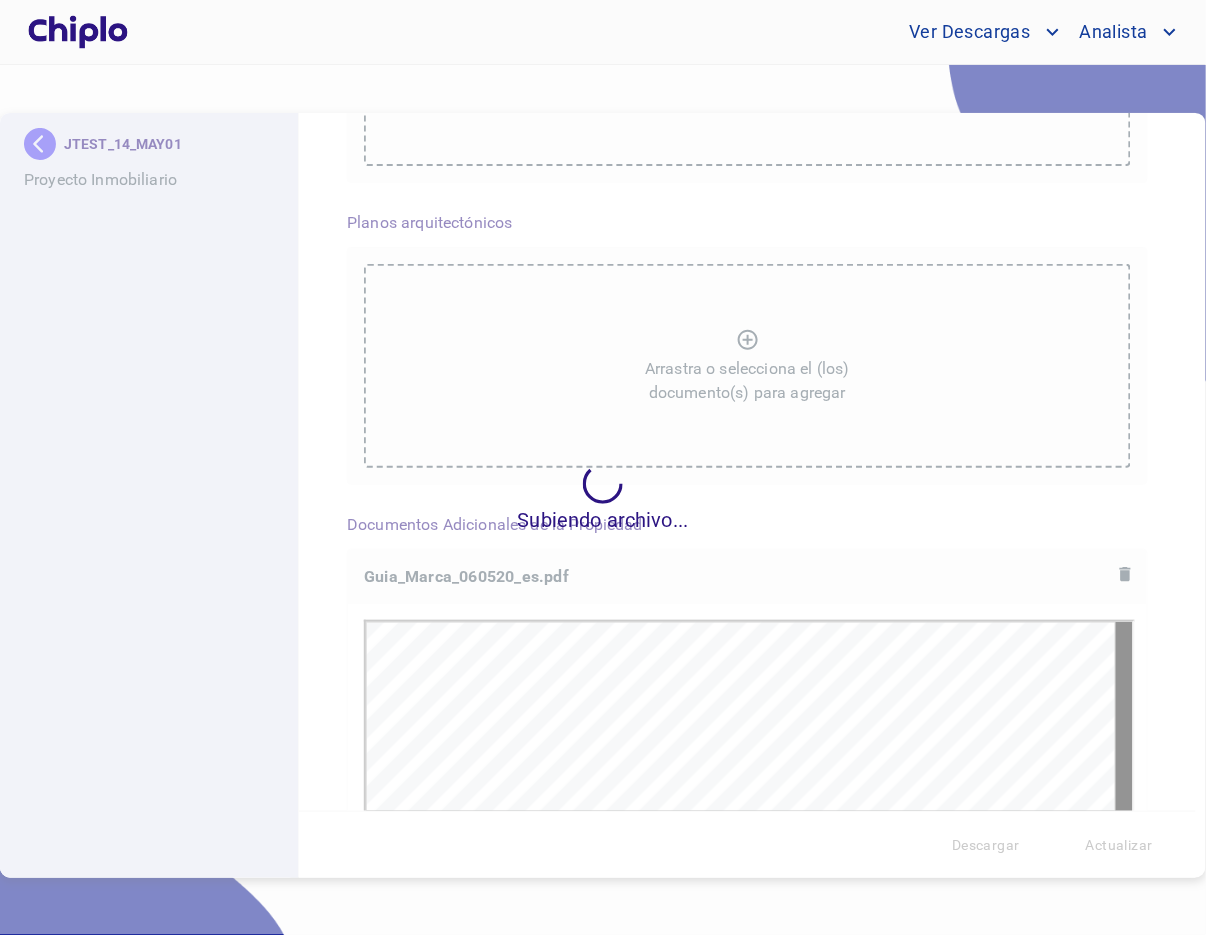 scroll, scrollTop: 0, scrollLeft: 0, axis: both 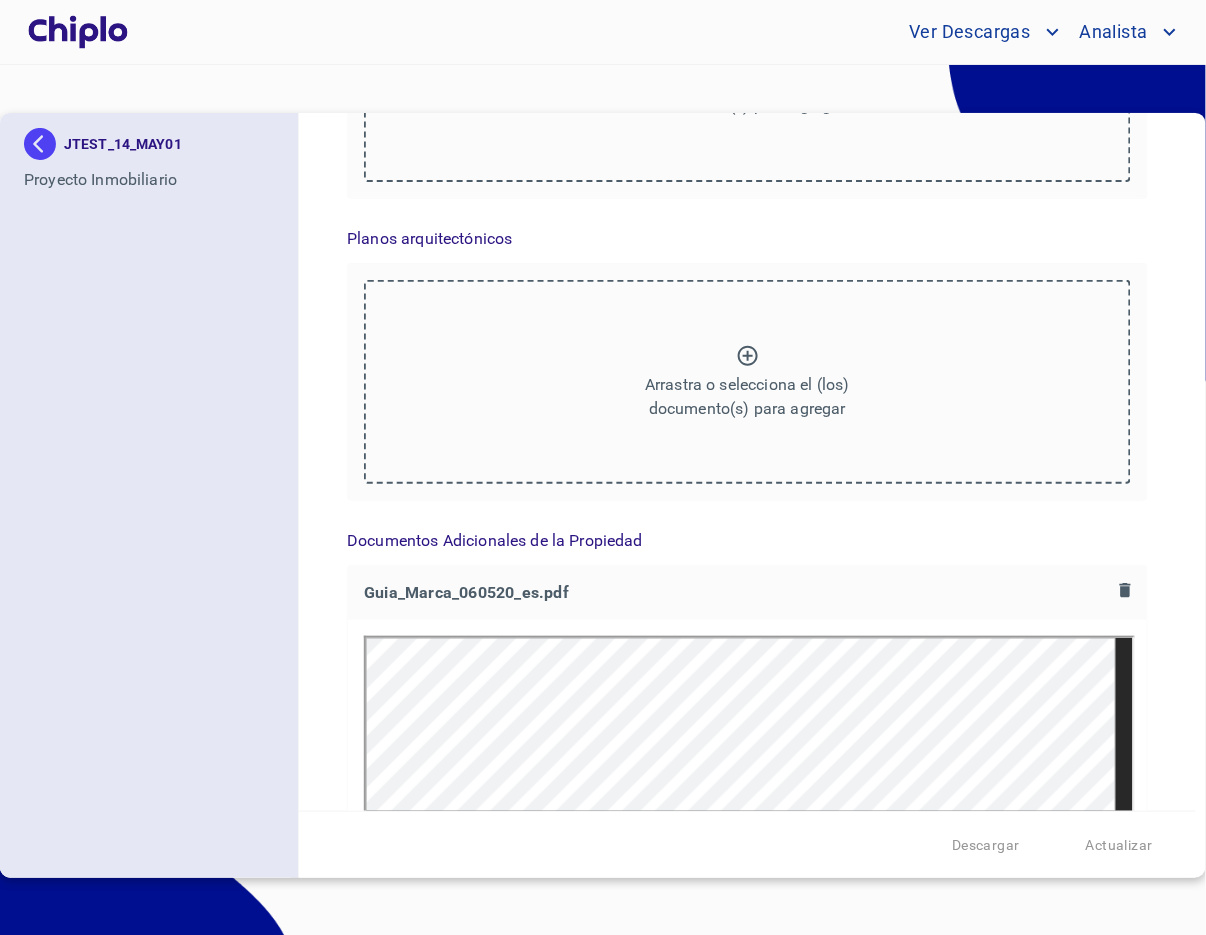 click on "Arrastra o selecciona el (los) documento(s) para agregar" at bounding box center (747, 382) 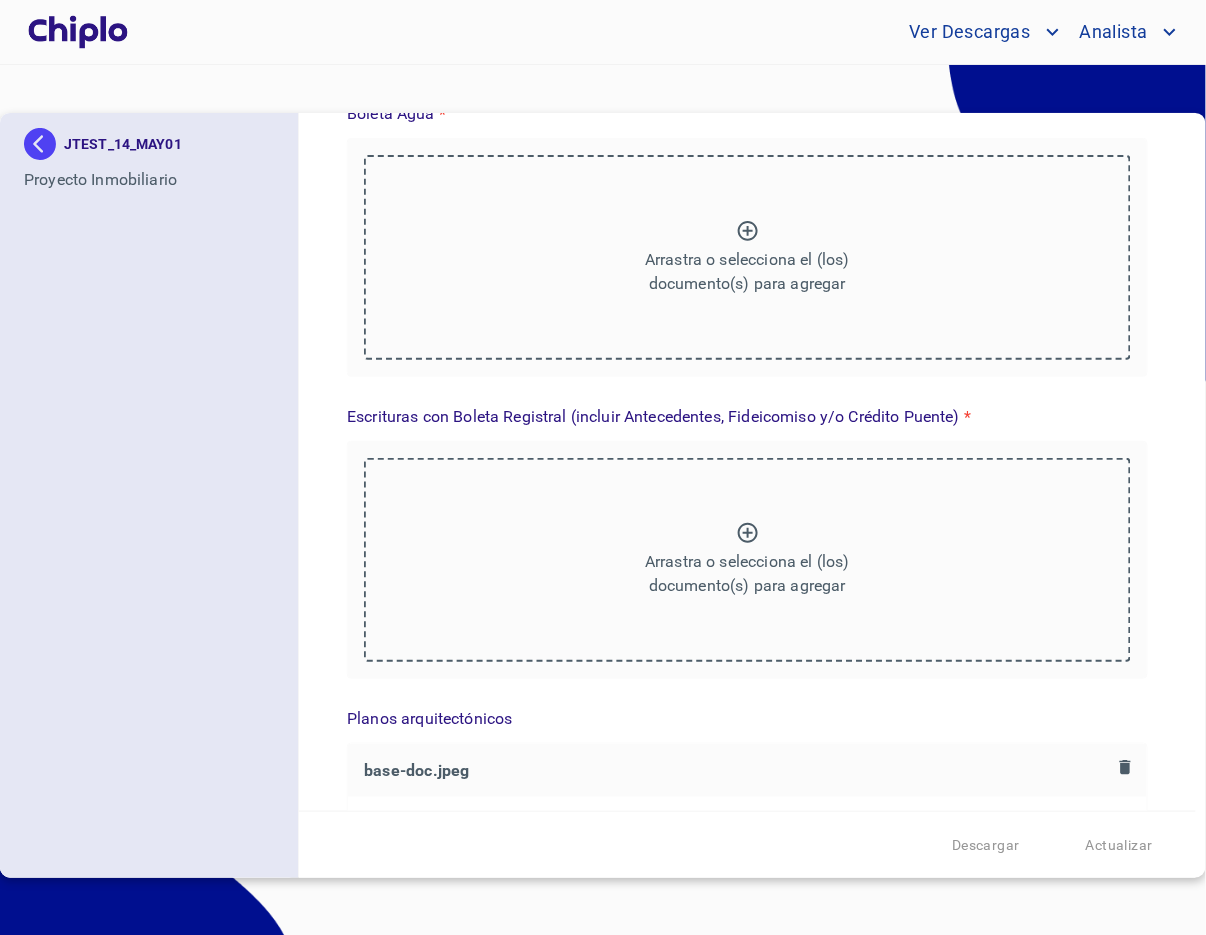 scroll, scrollTop: 2247, scrollLeft: 0, axis: vertical 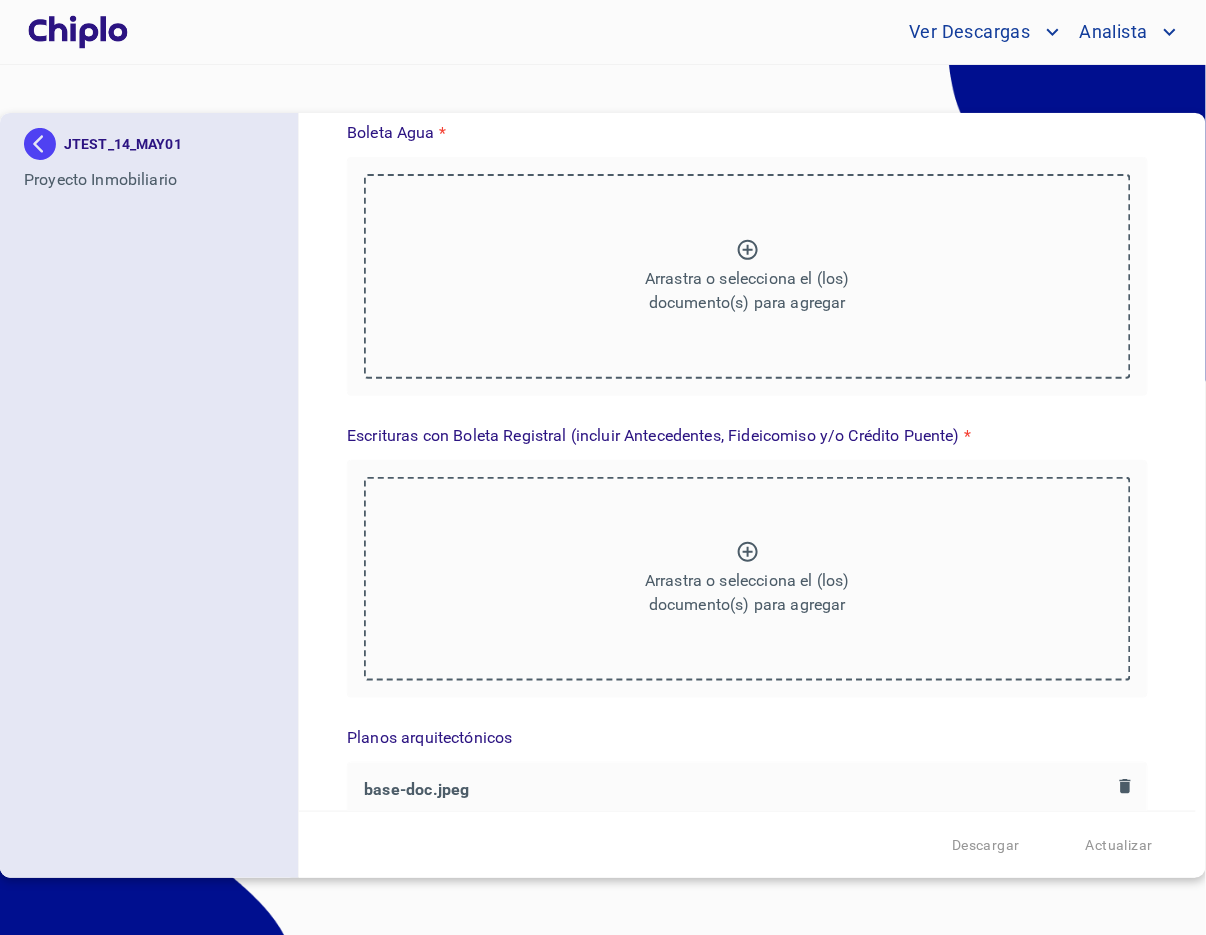 click on "Arrastra o selecciona el (los) documento(s) para agregar" at bounding box center (747, 579) 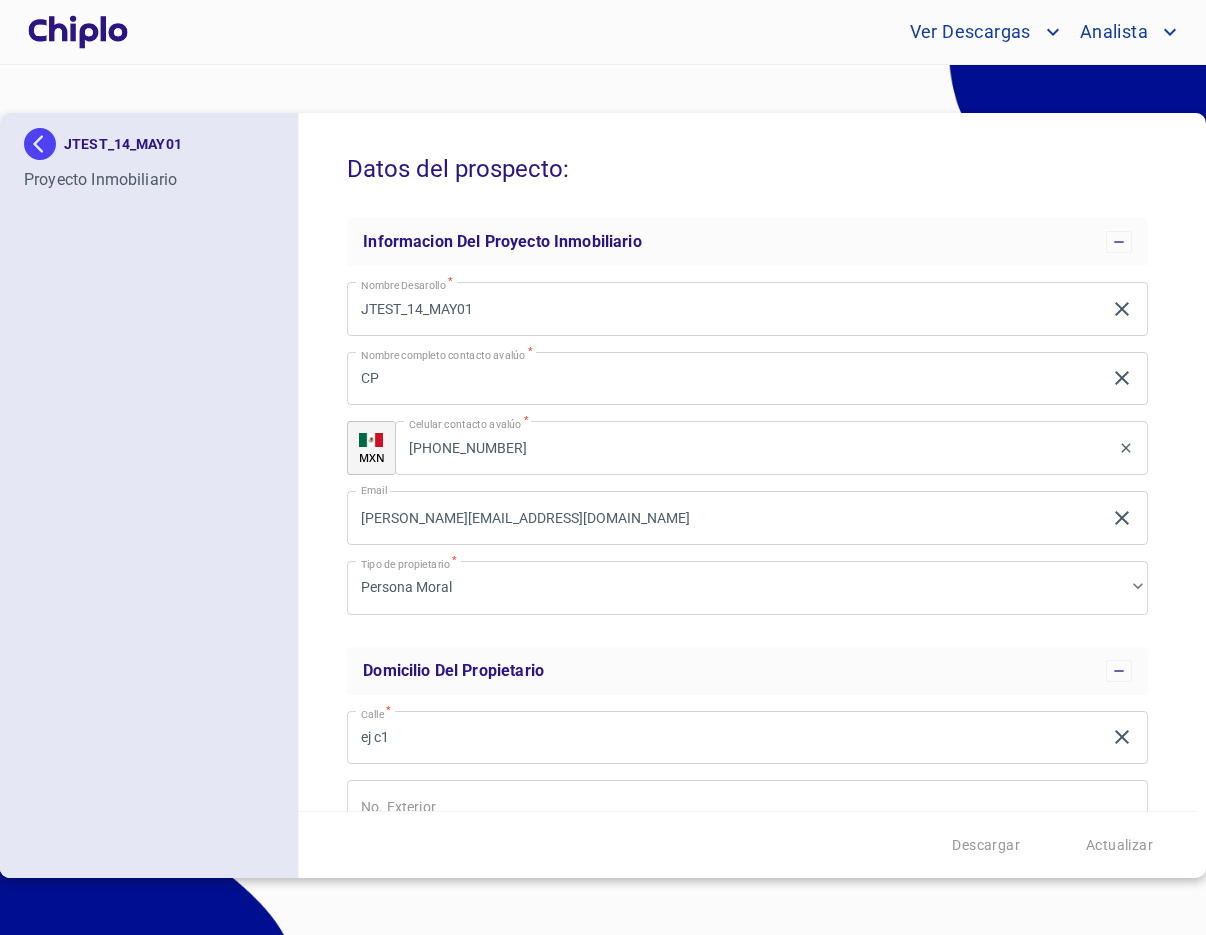 scroll, scrollTop: 0, scrollLeft: 0, axis: both 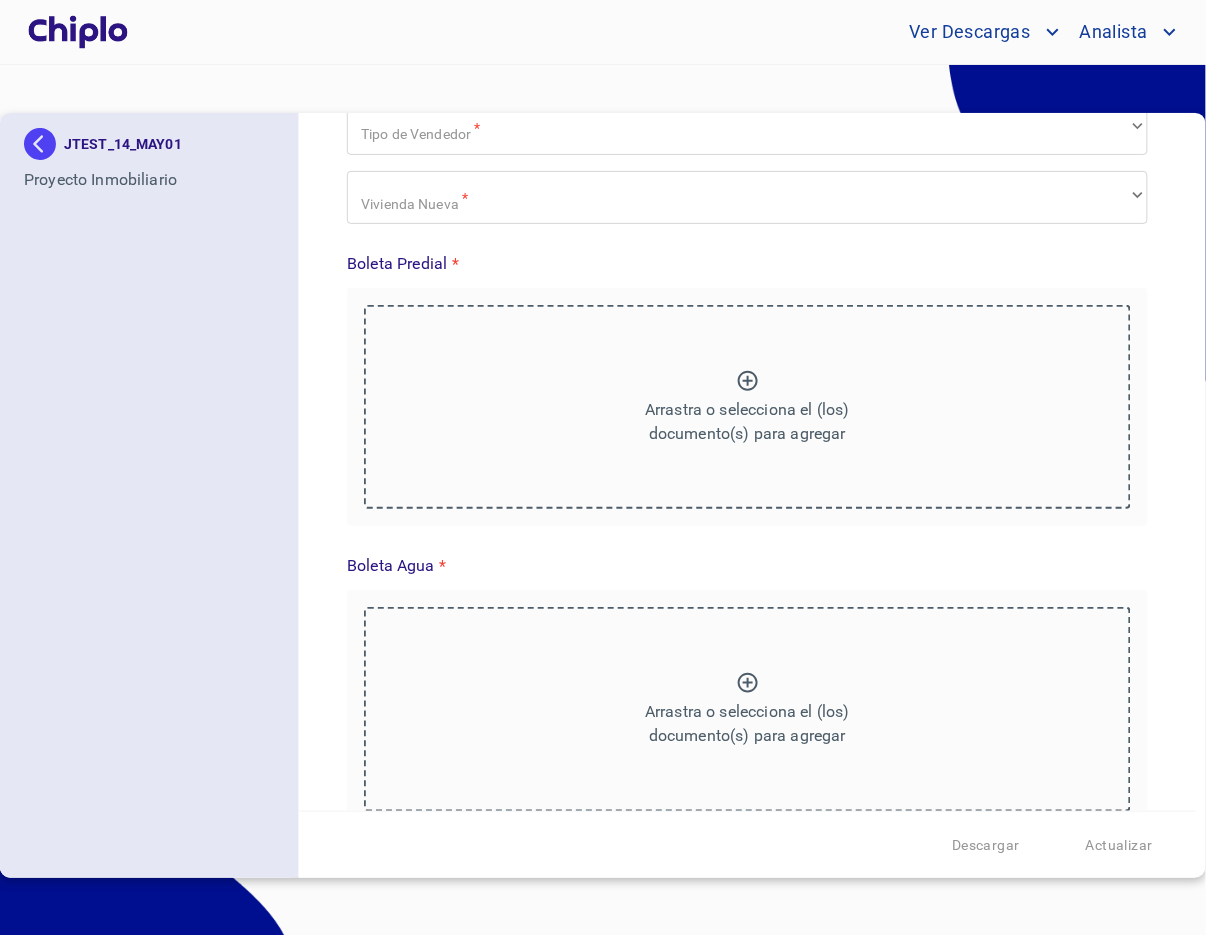 click on "Arrastra o selecciona el (los) documento(s) para agregar" at bounding box center [747, 407] 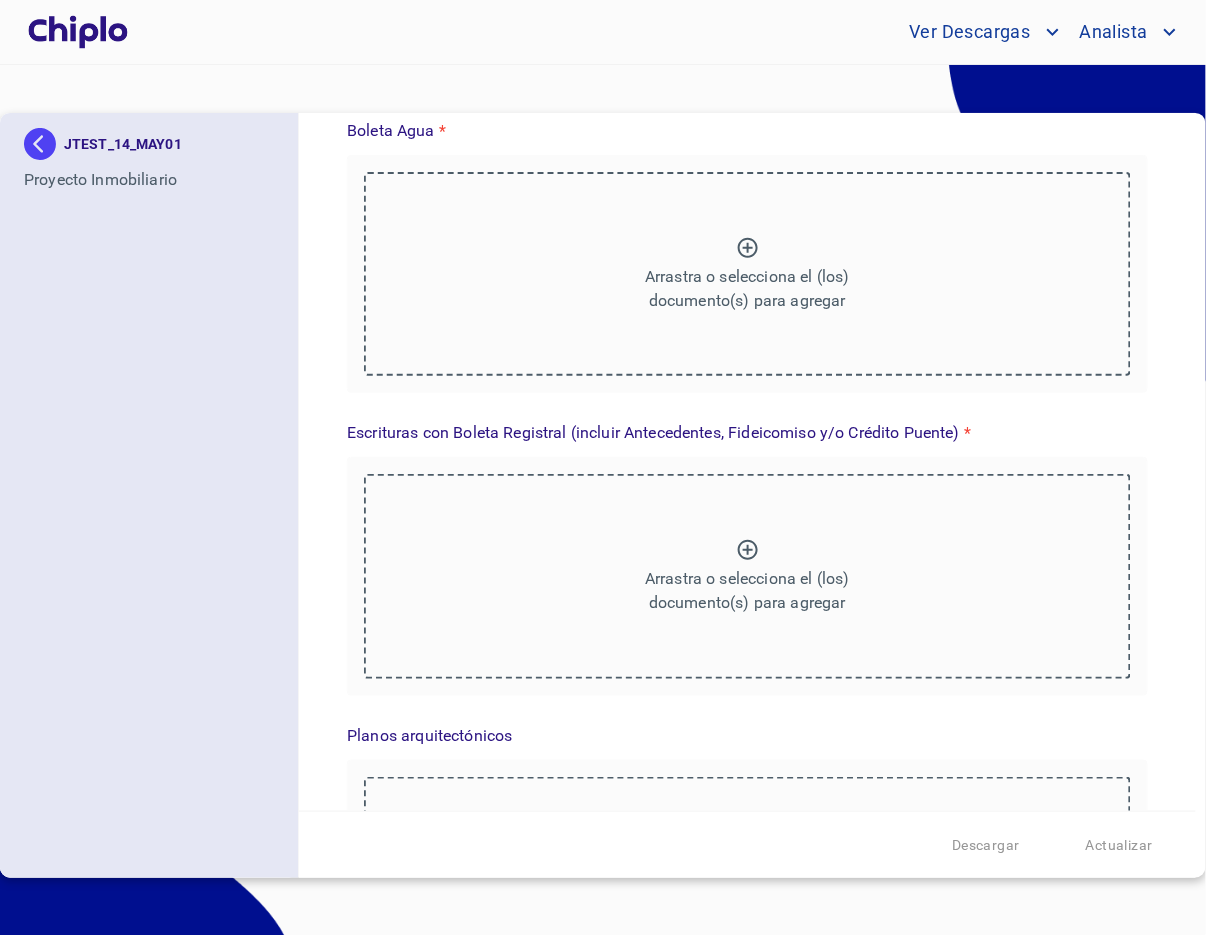 scroll, scrollTop: 2764, scrollLeft: 0, axis: vertical 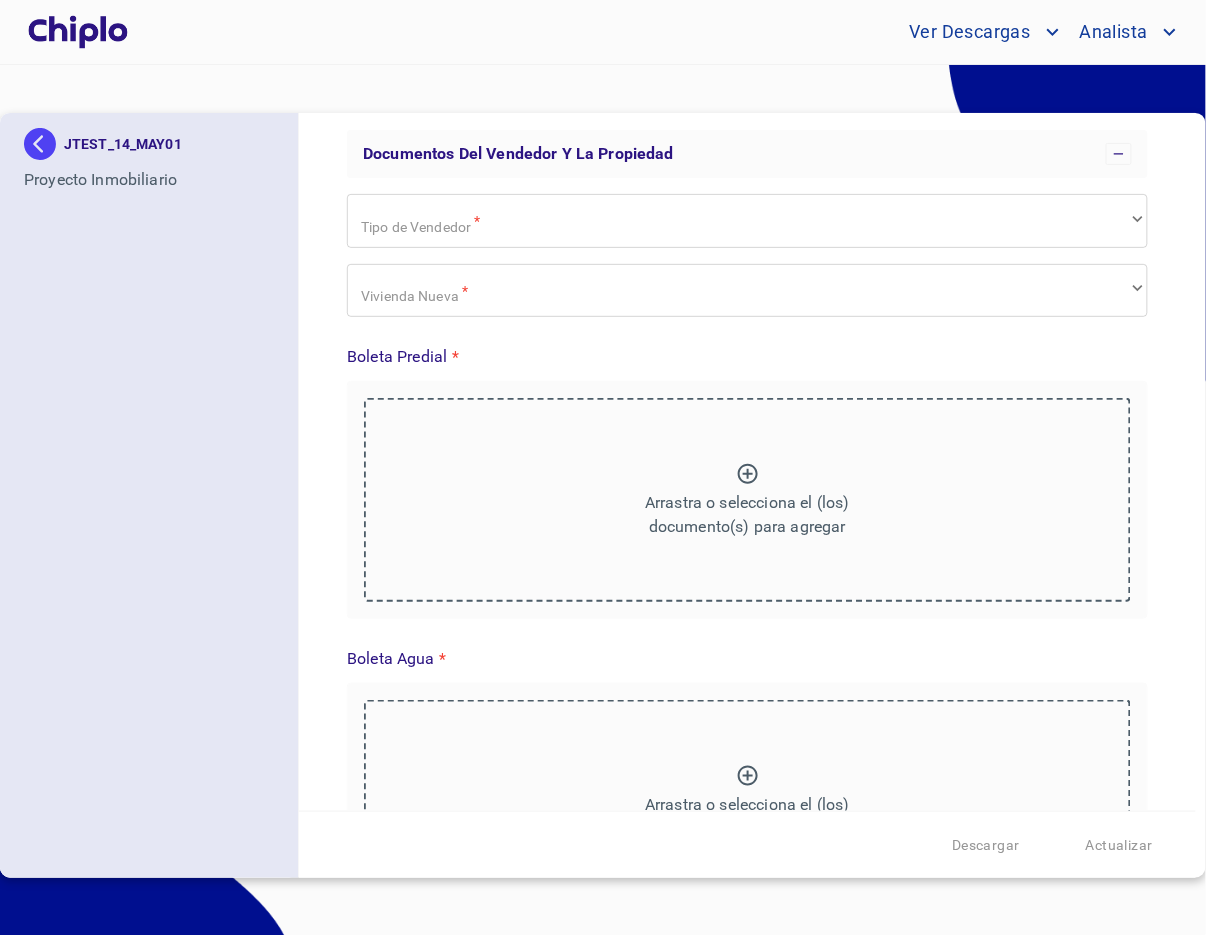 click on "Arrastra o selecciona el (los) documento(s) para agregar" at bounding box center (747, 500) 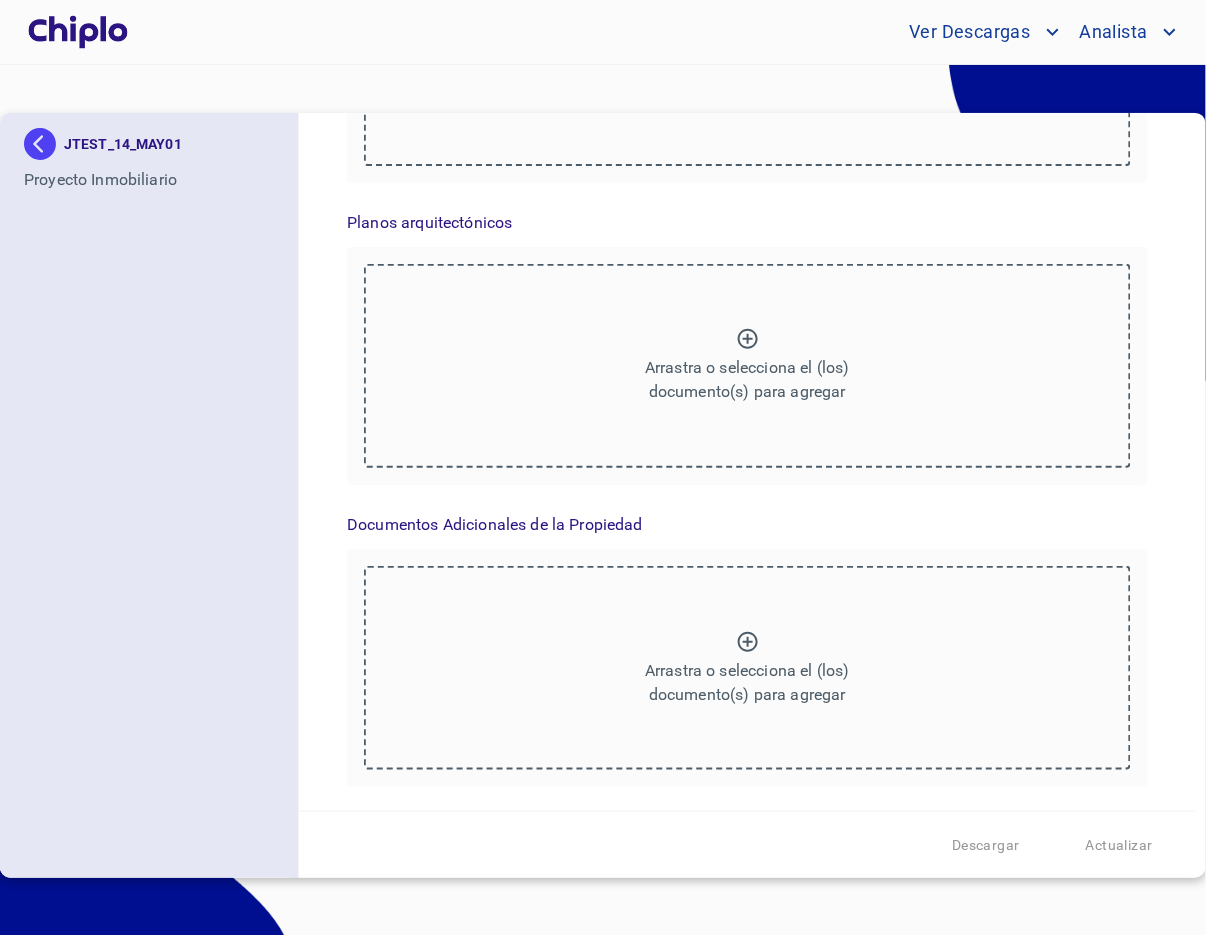 scroll, scrollTop: 2547, scrollLeft: 0, axis: vertical 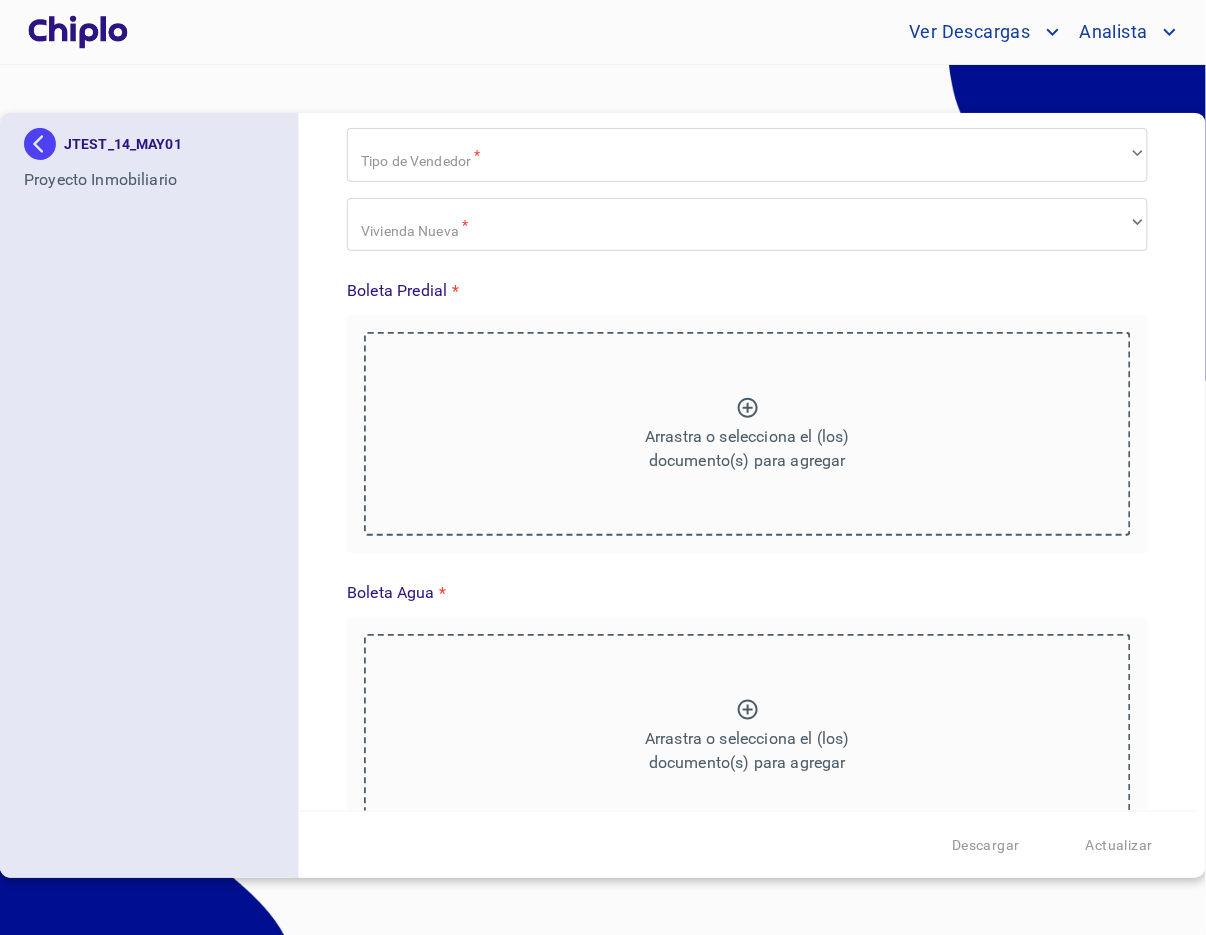 click on "Arrastra o selecciona el (los) documento(s) para agregar" at bounding box center [747, 434] 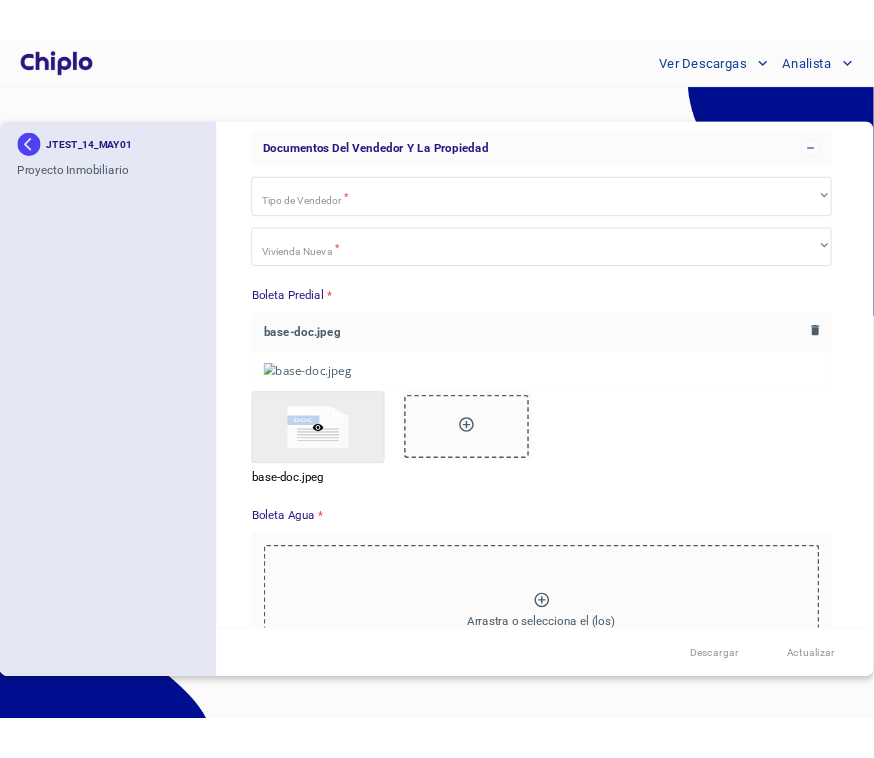 scroll, scrollTop: 1726, scrollLeft: 0, axis: vertical 